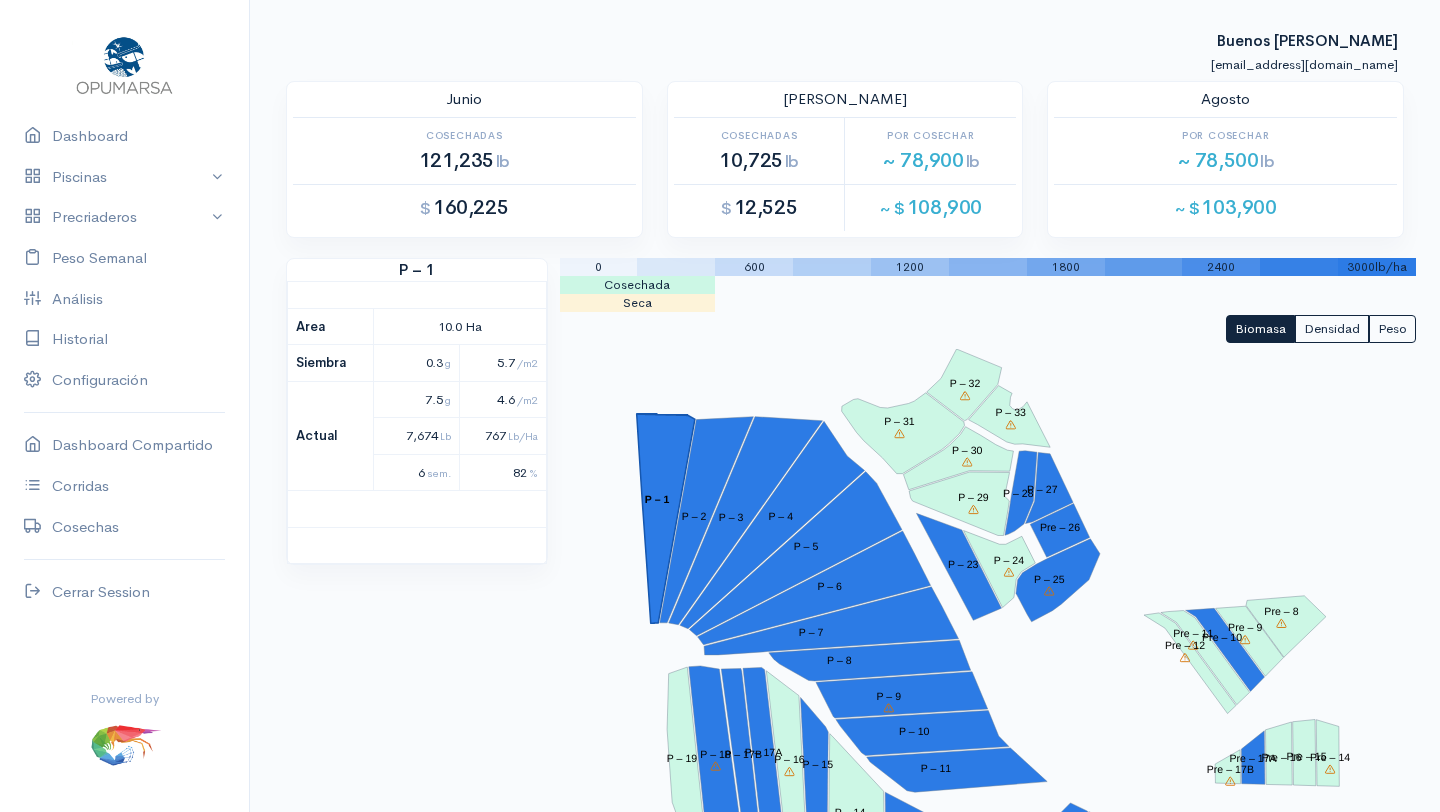 scroll, scrollTop: 1702, scrollLeft: 0, axis: vertical 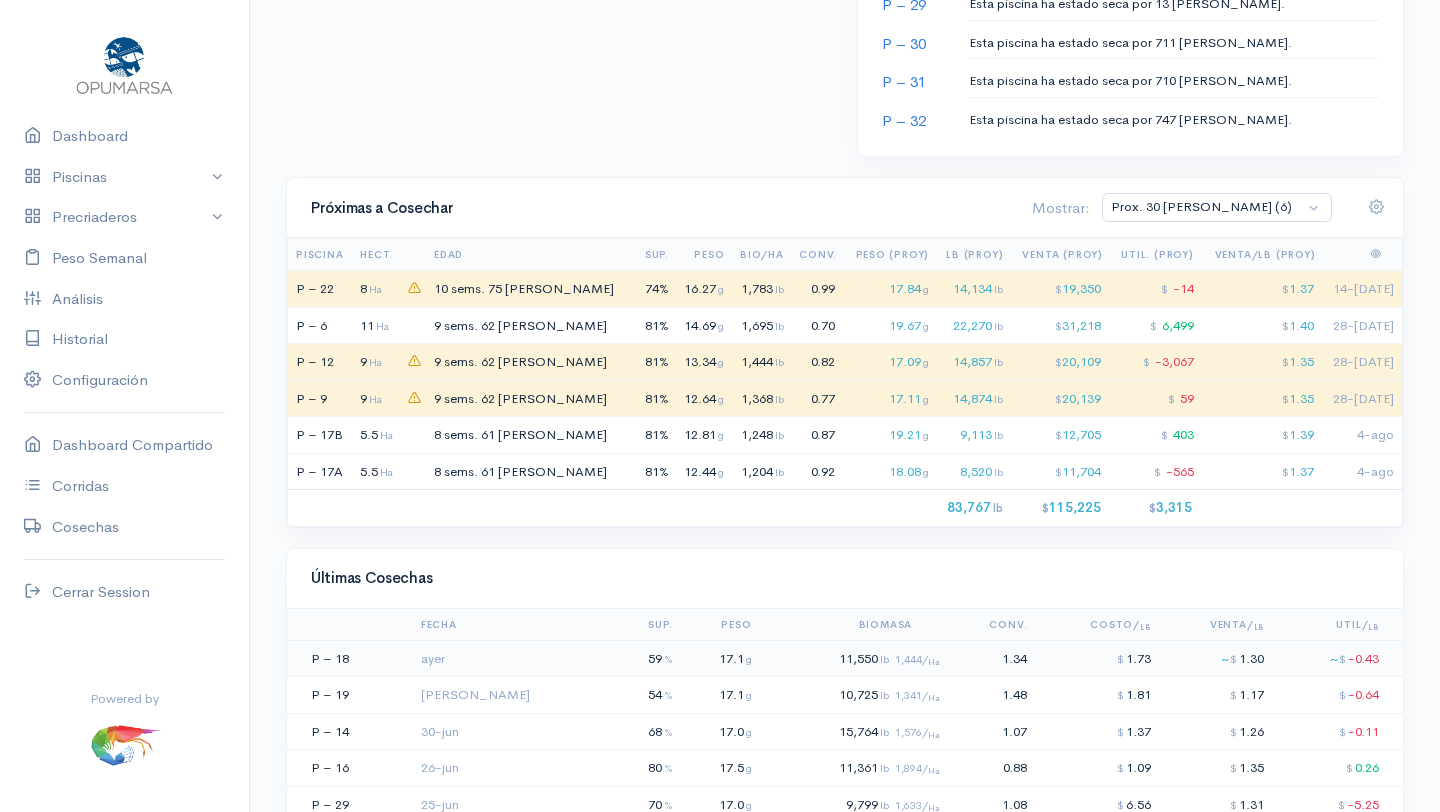 click on "11,550  lb  1,444/ Ha" 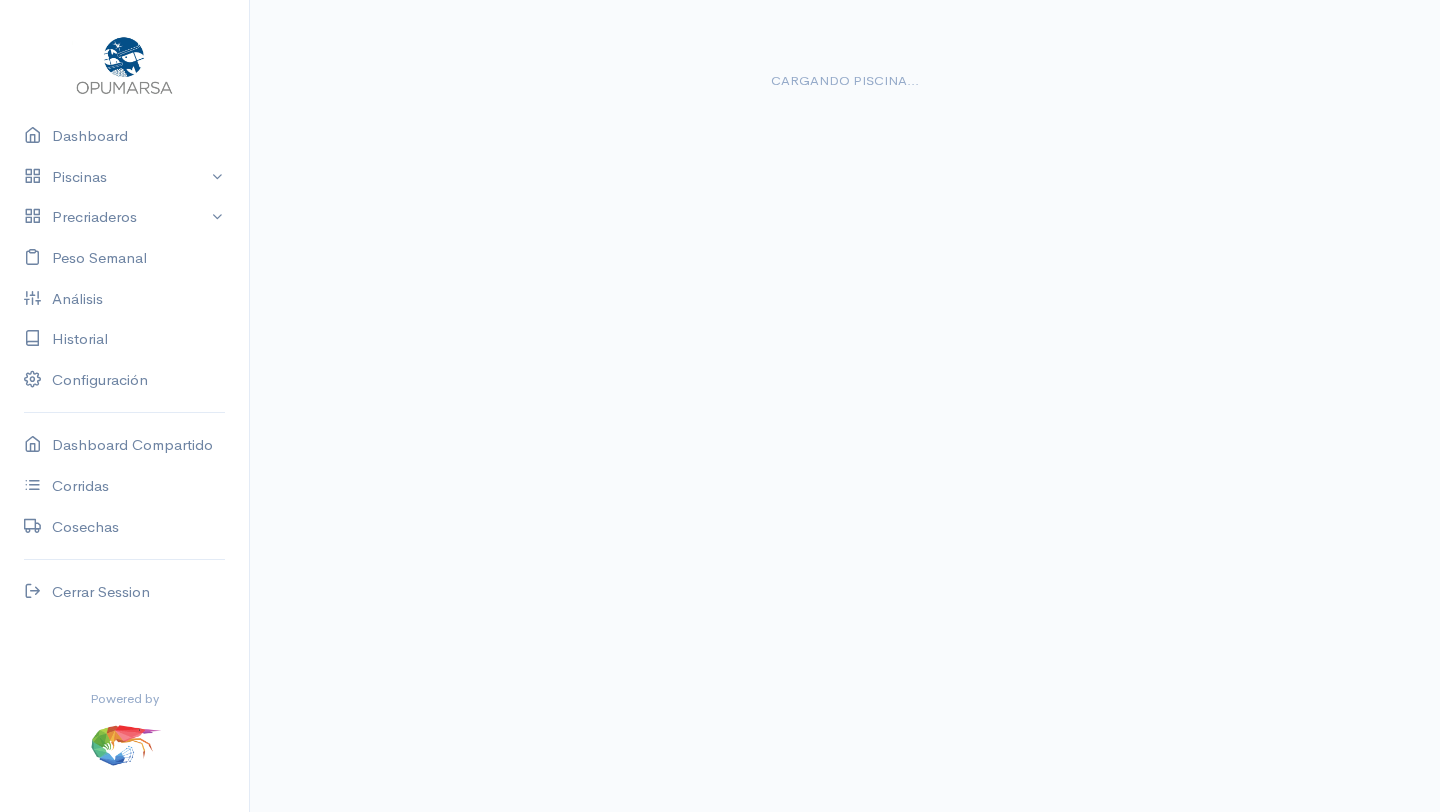 scroll, scrollTop: 0, scrollLeft: 0, axis: both 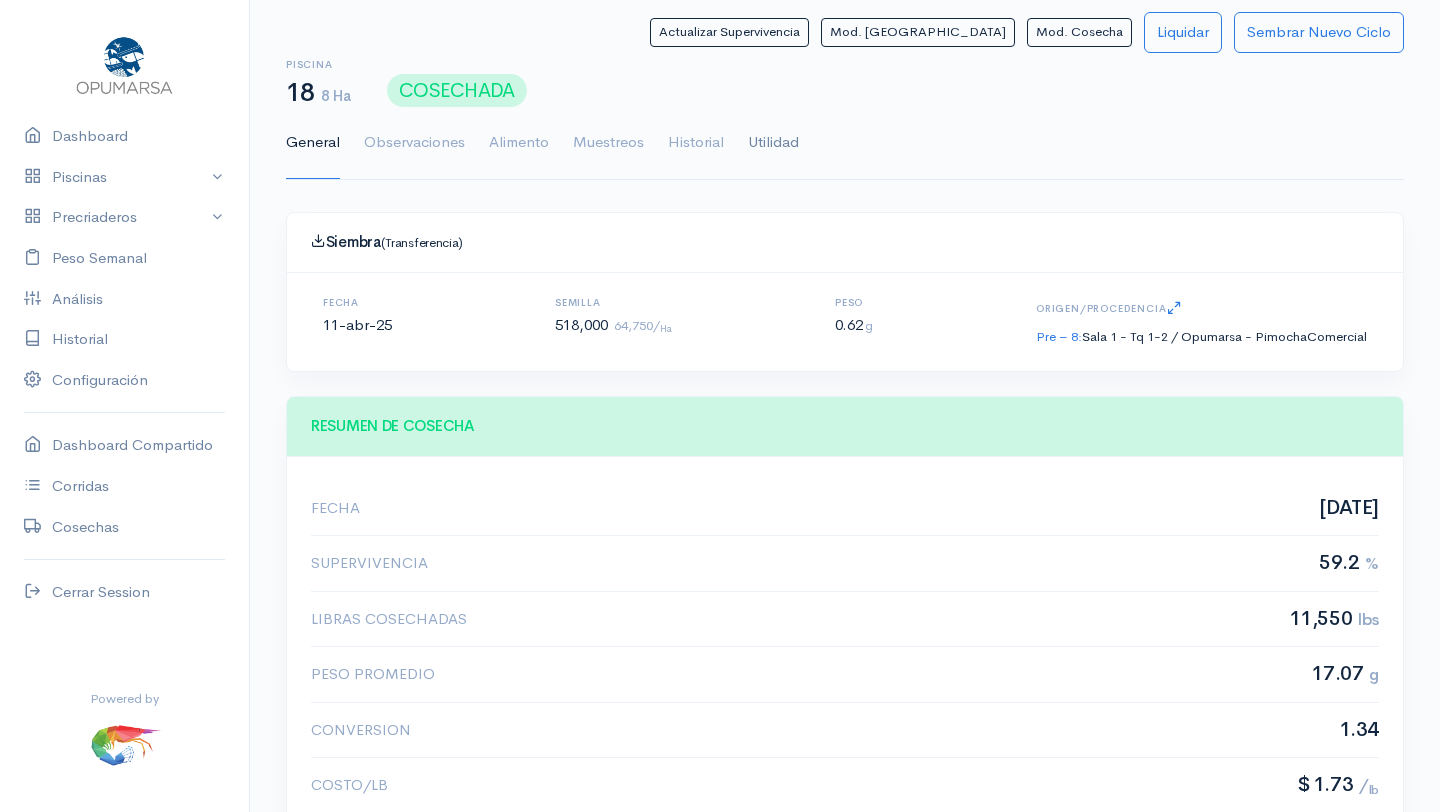 click on "Utilidad" at bounding box center [773, 143] 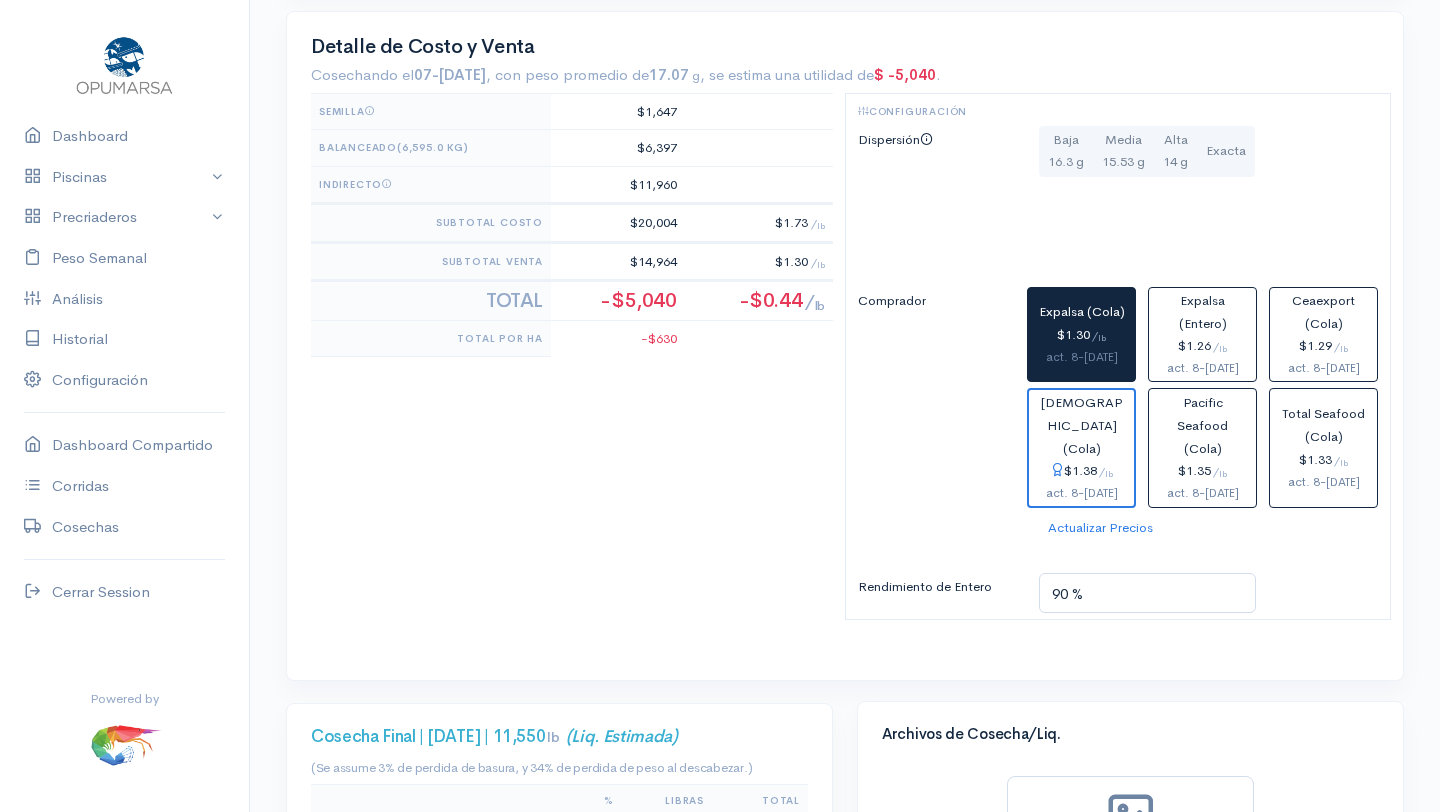 scroll, scrollTop: 942, scrollLeft: 0, axis: vertical 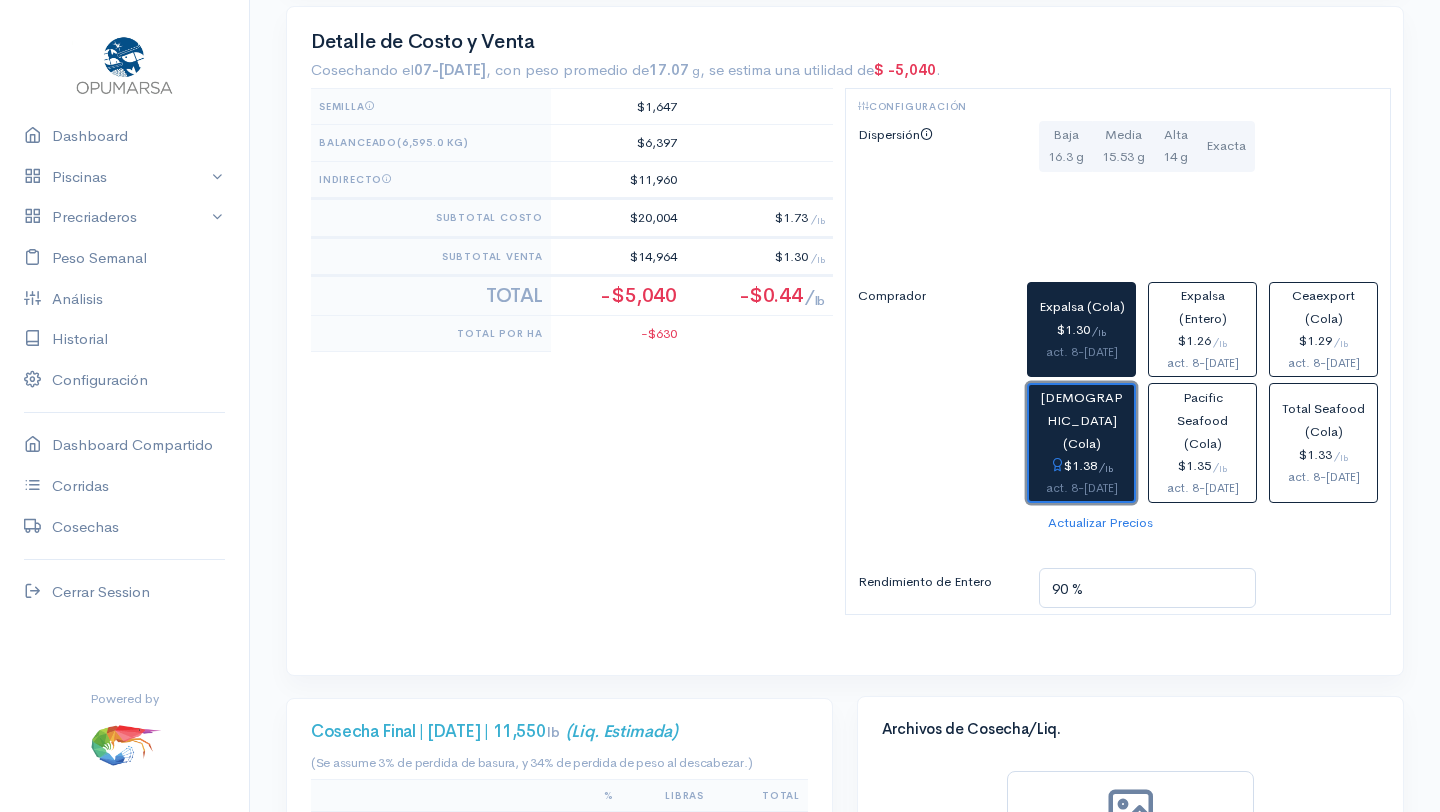 click on "$1.38  / lb" at bounding box center [1081, 466] 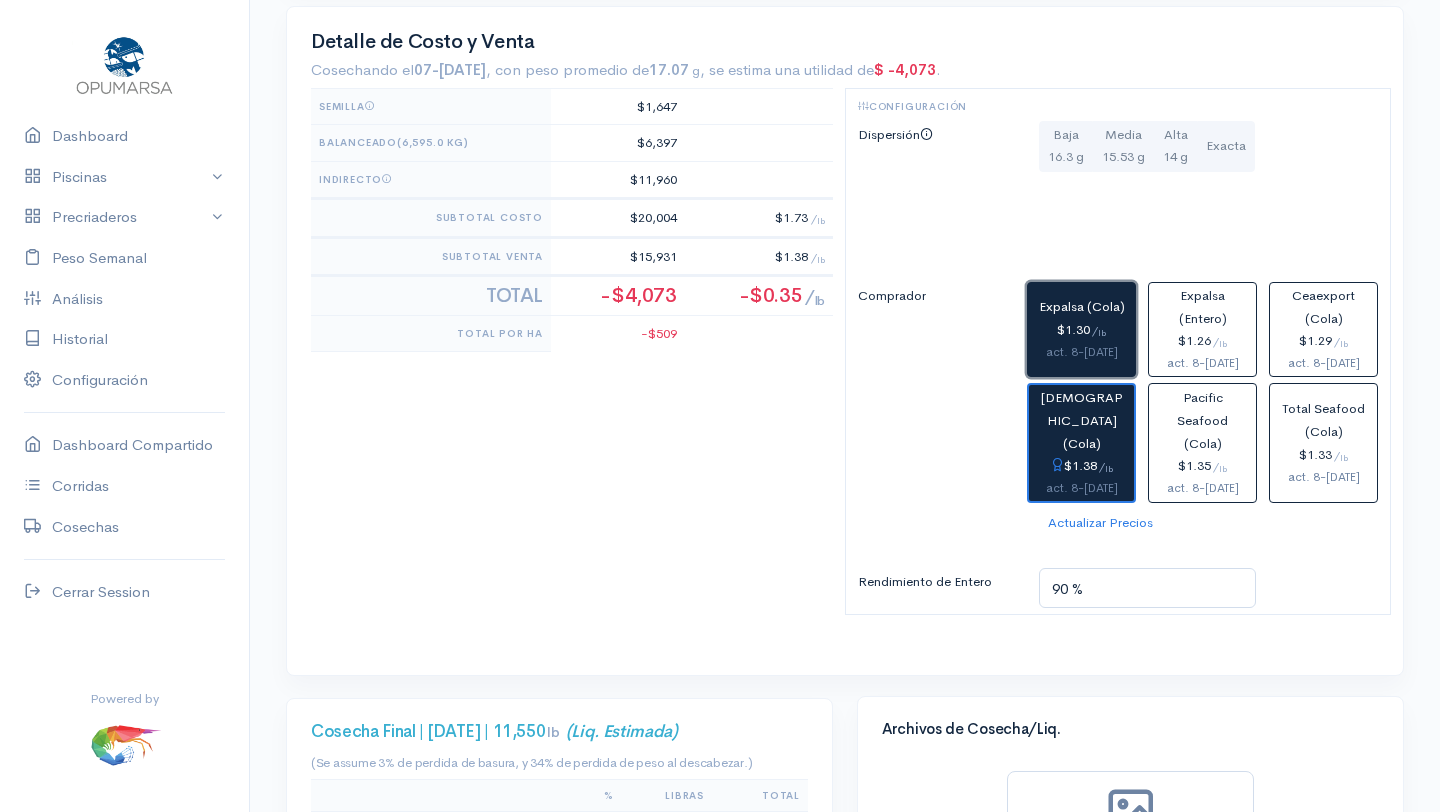 click on "act. 8-jul" at bounding box center (1081, 352) 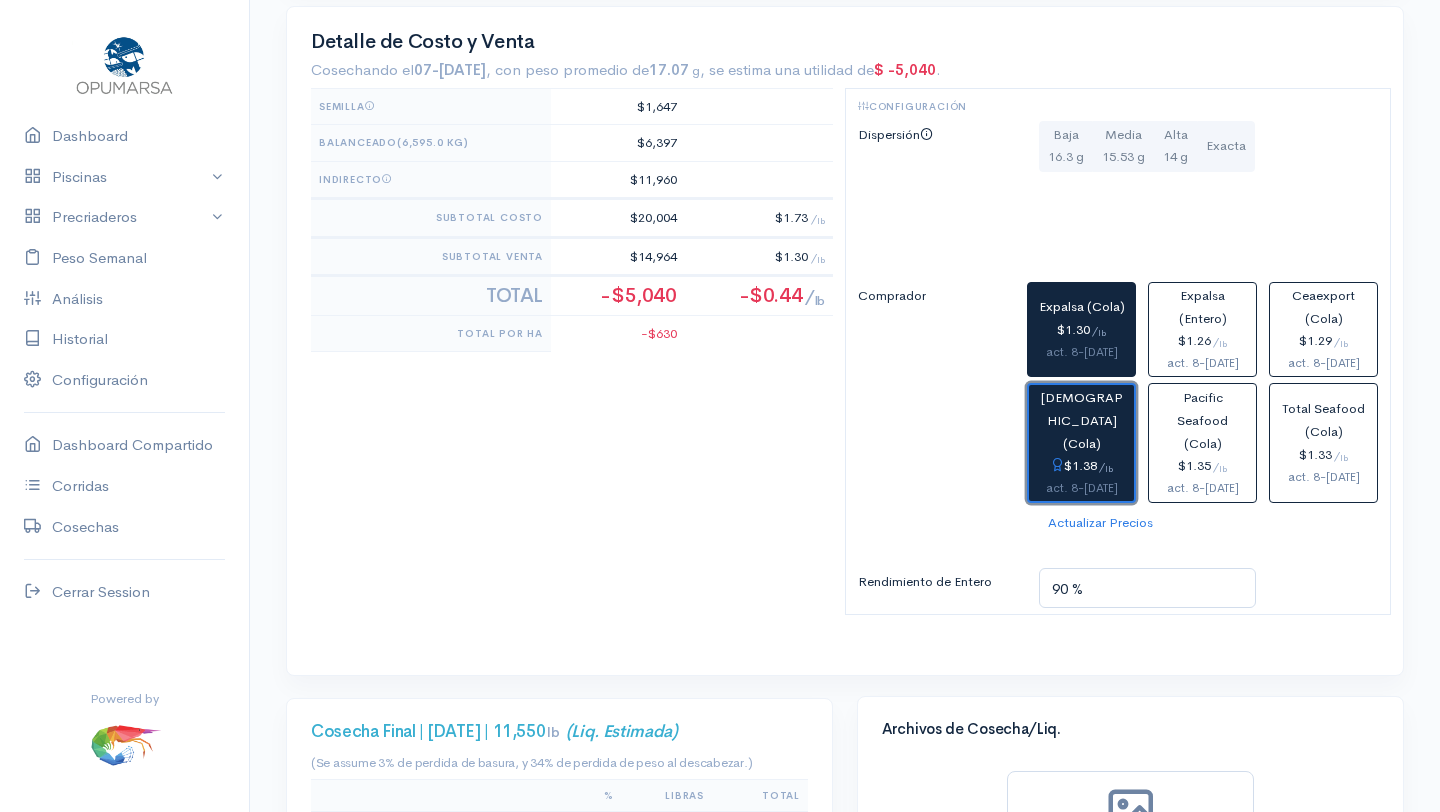 click on "Christiansen (Cola)" at bounding box center (1082, 420) 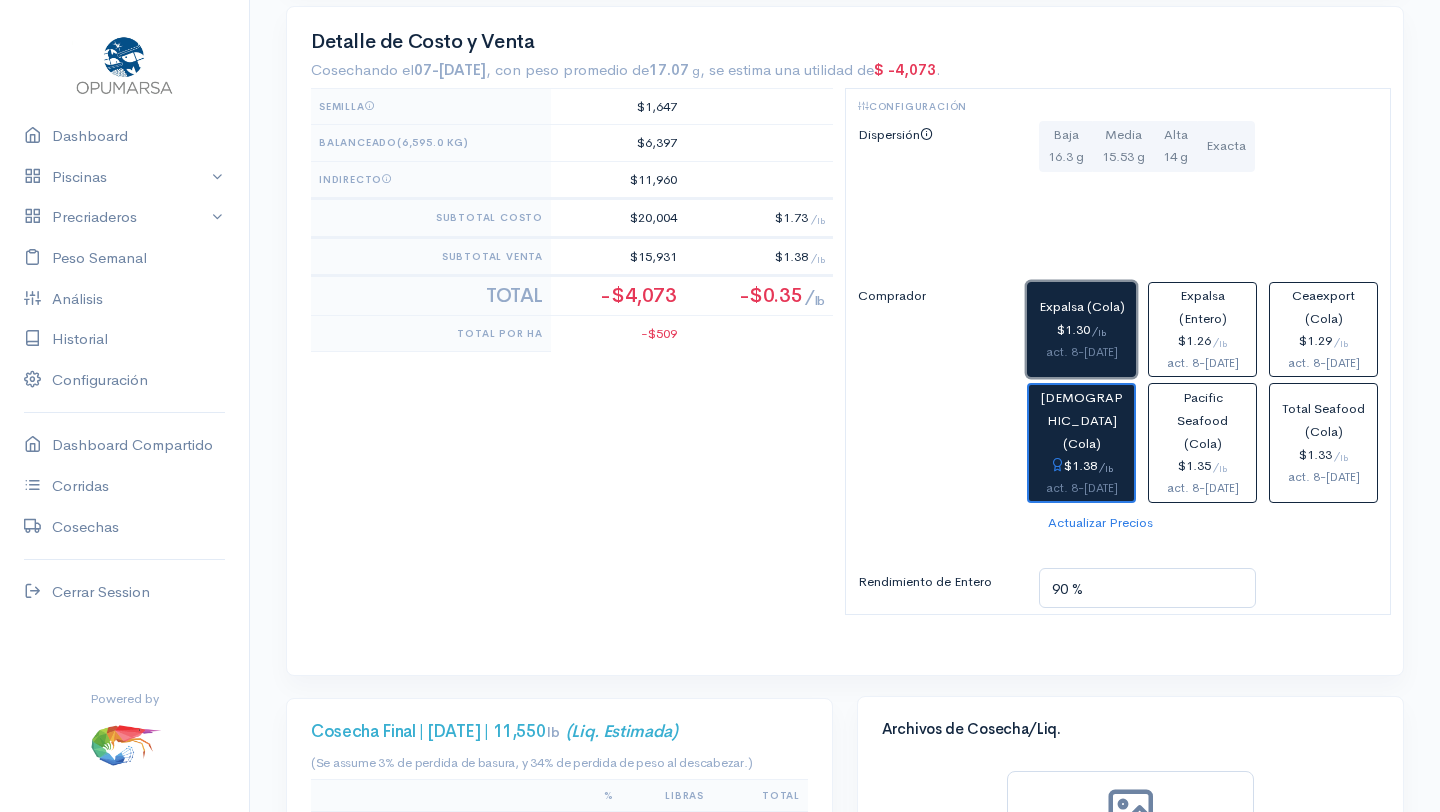 click on "$1.30  / lb" at bounding box center (1081, 330) 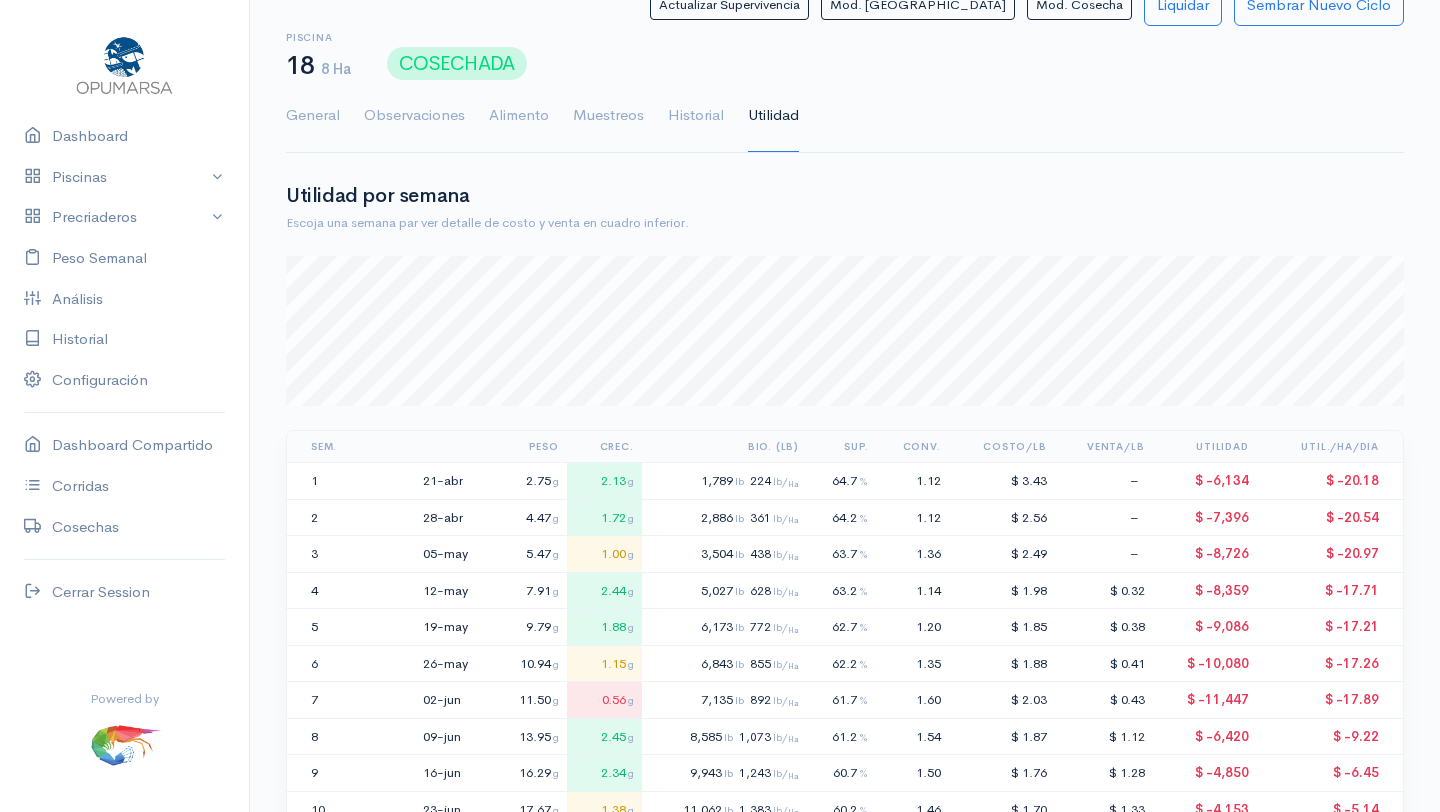 scroll, scrollTop: 0, scrollLeft: 0, axis: both 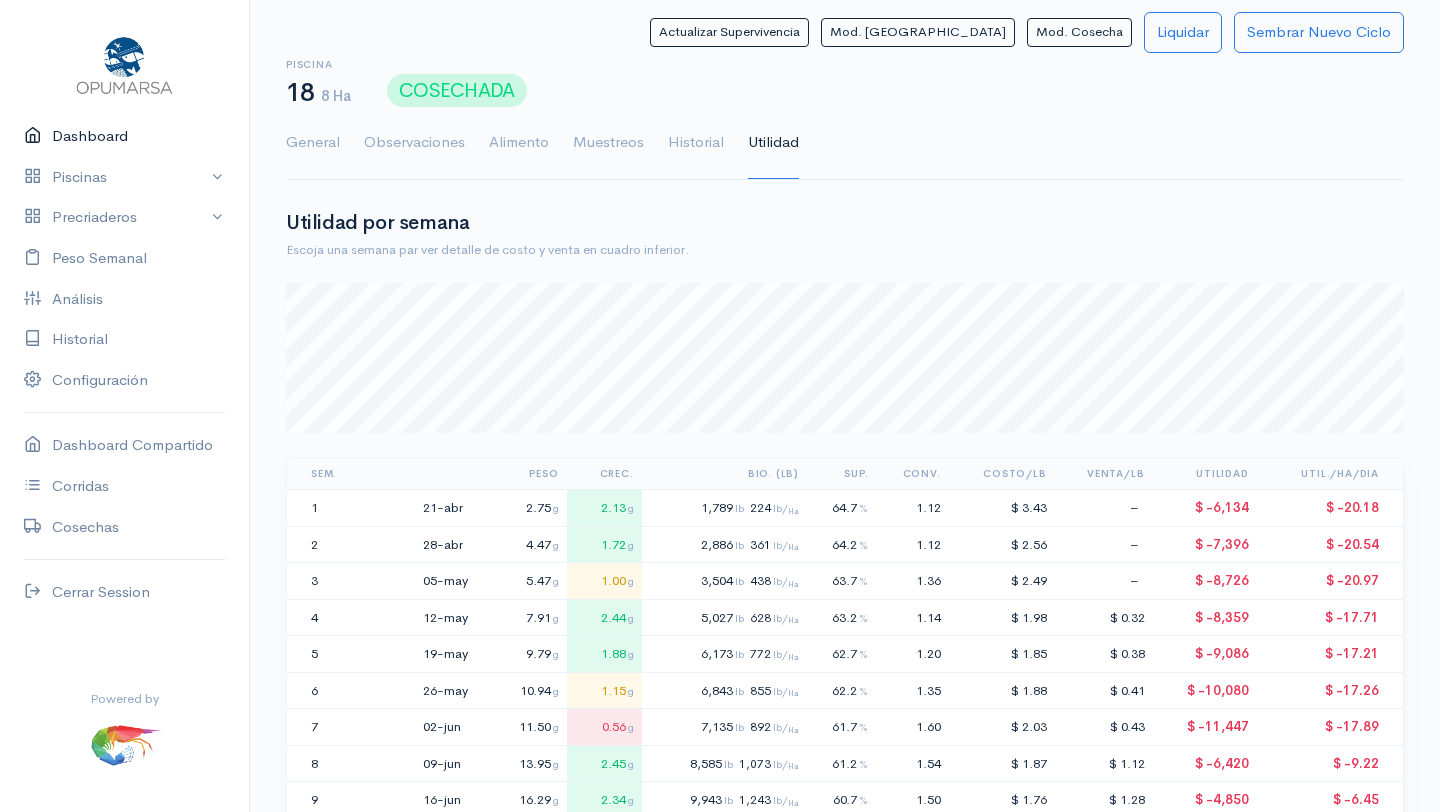 click on "Dashboard" at bounding box center (124, 136) 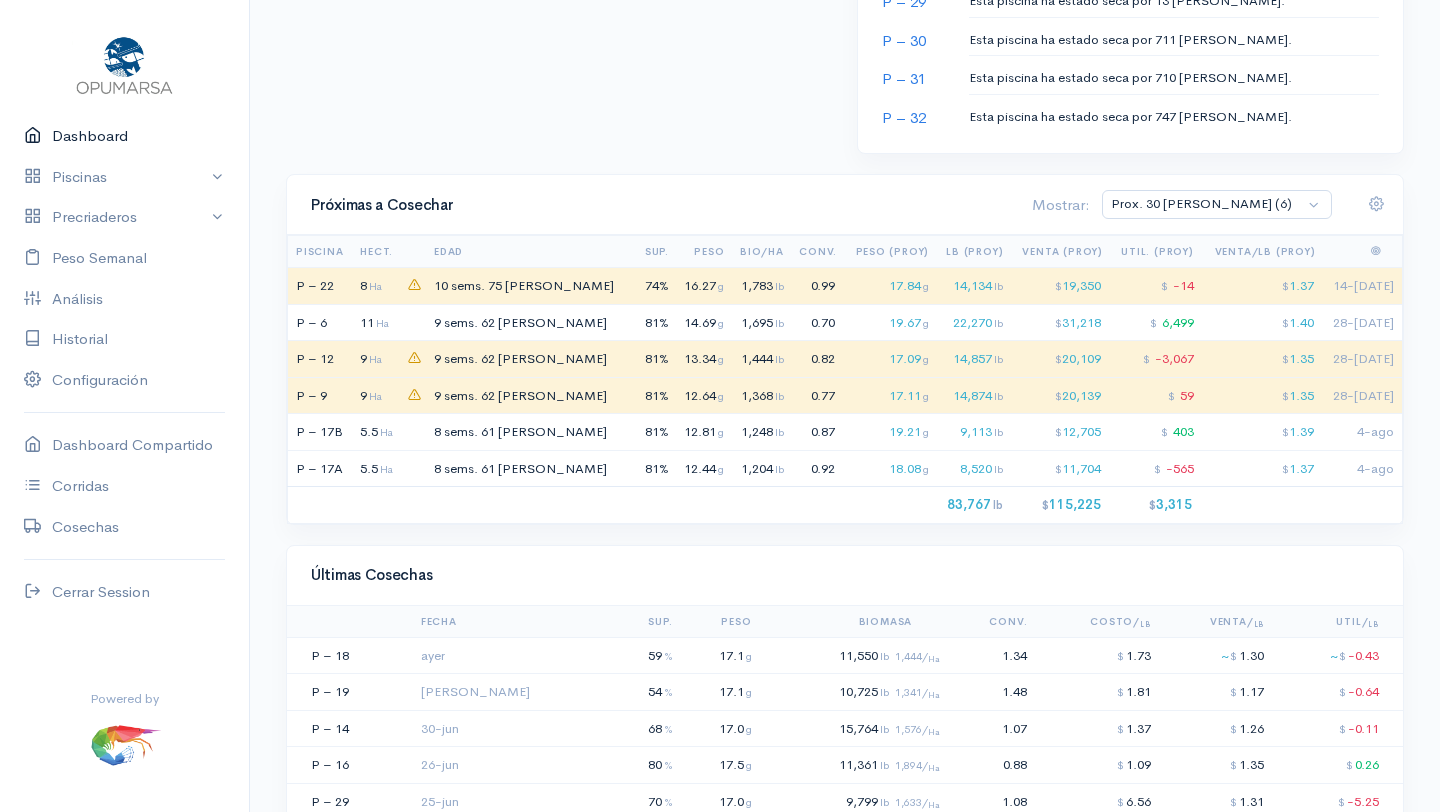 scroll, scrollTop: 1516, scrollLeft: 0, axis: vertical 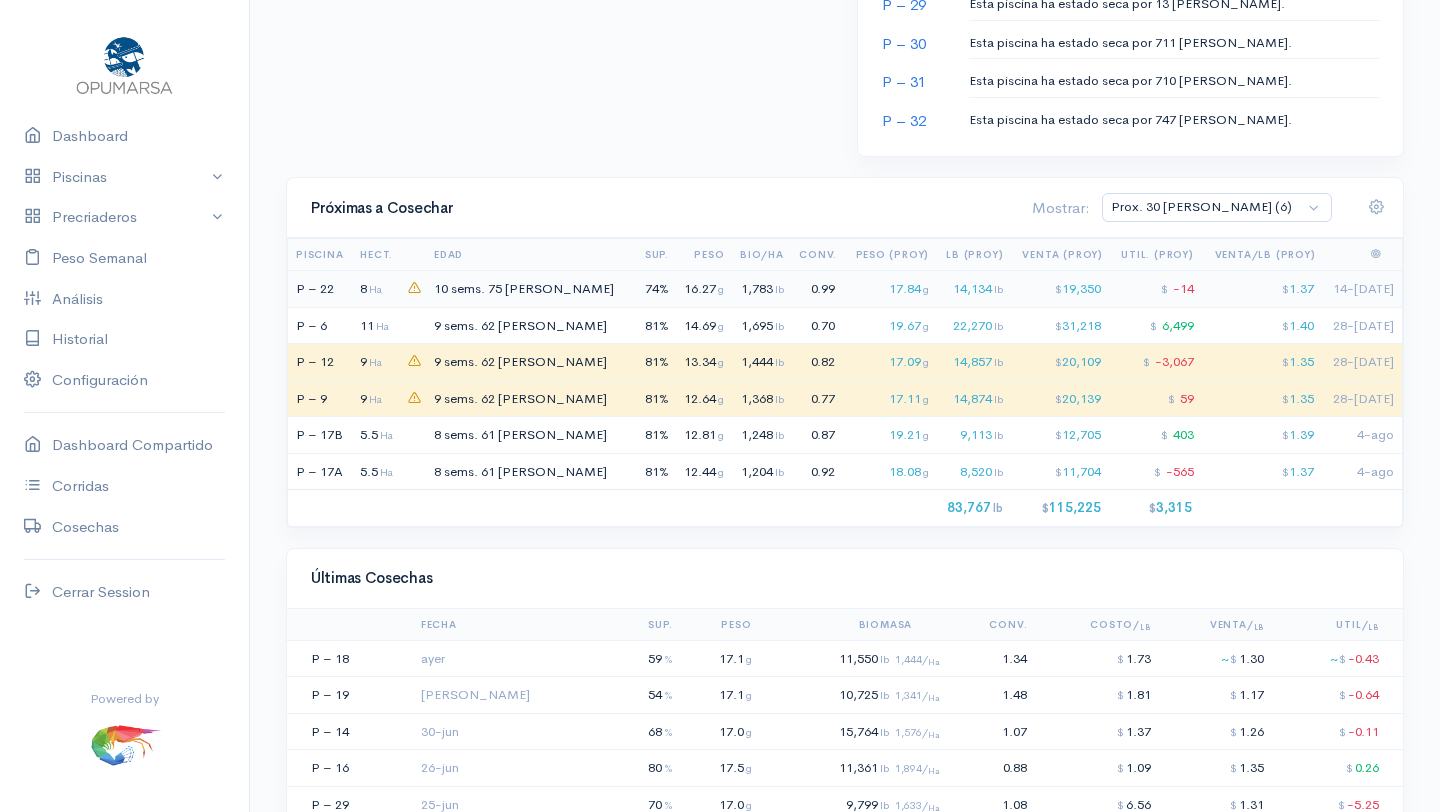 click on "16.27  g" 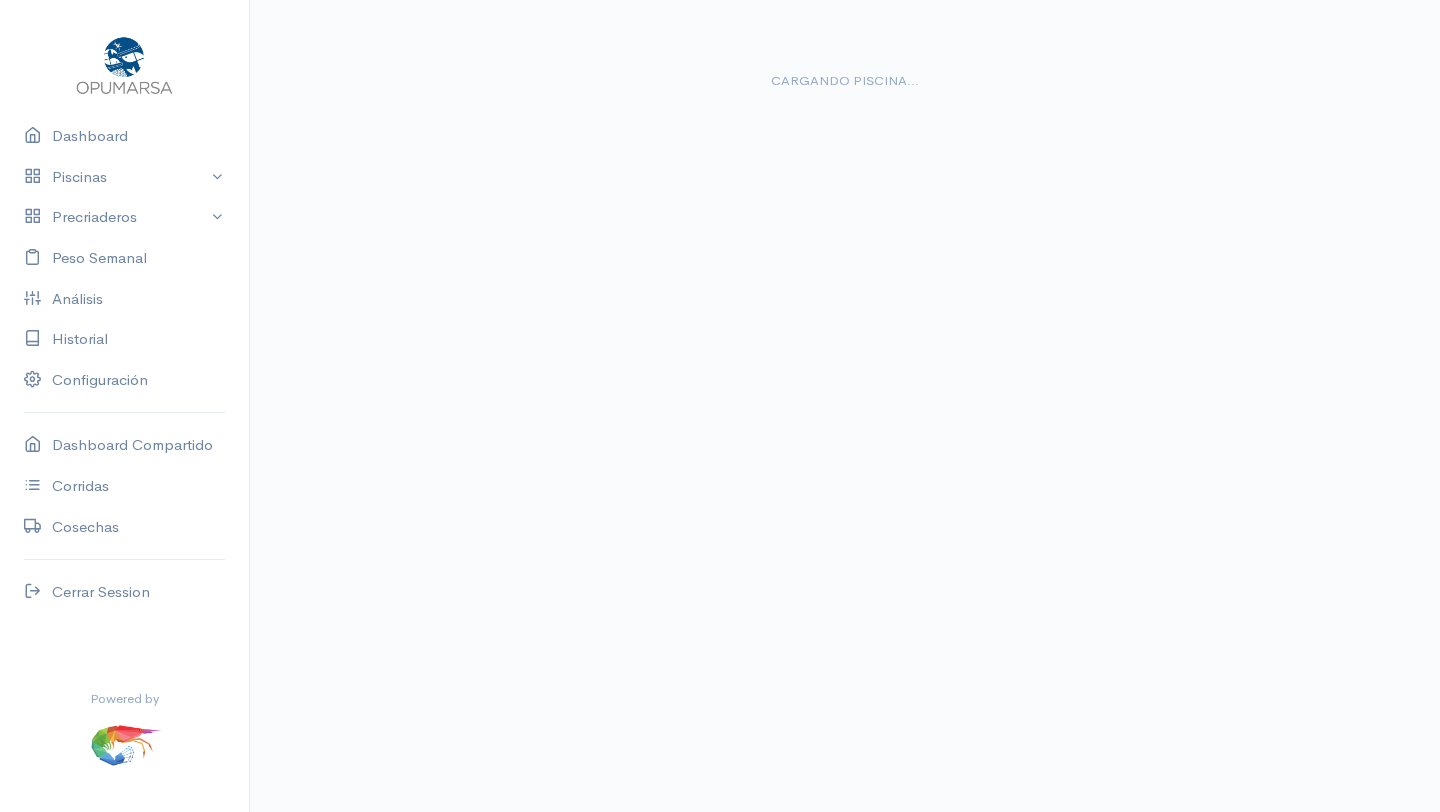 scroll, scrollTop: 0, scrollLeft: 0, axis: both 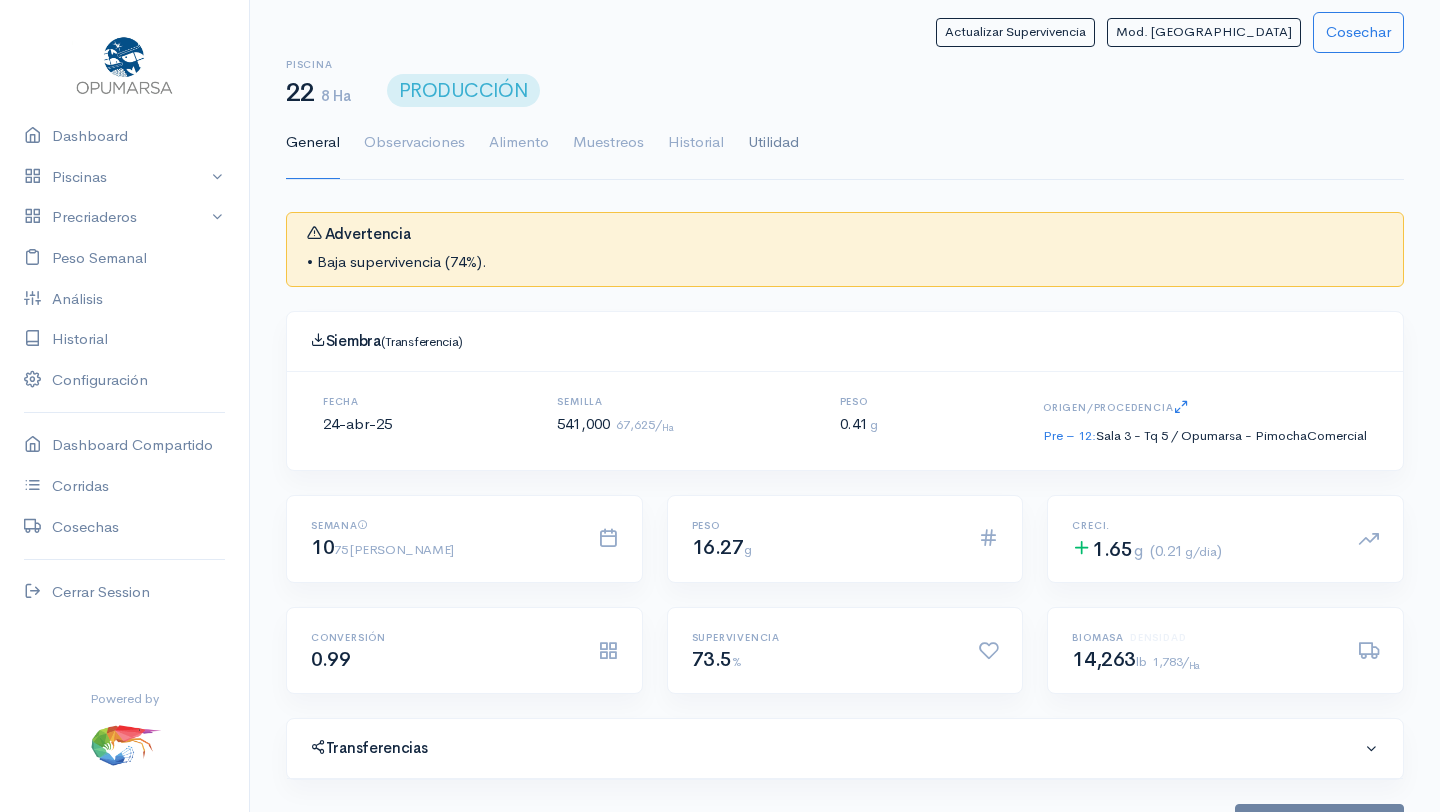 click on "Utilidad" at bounding box center [773, 143] 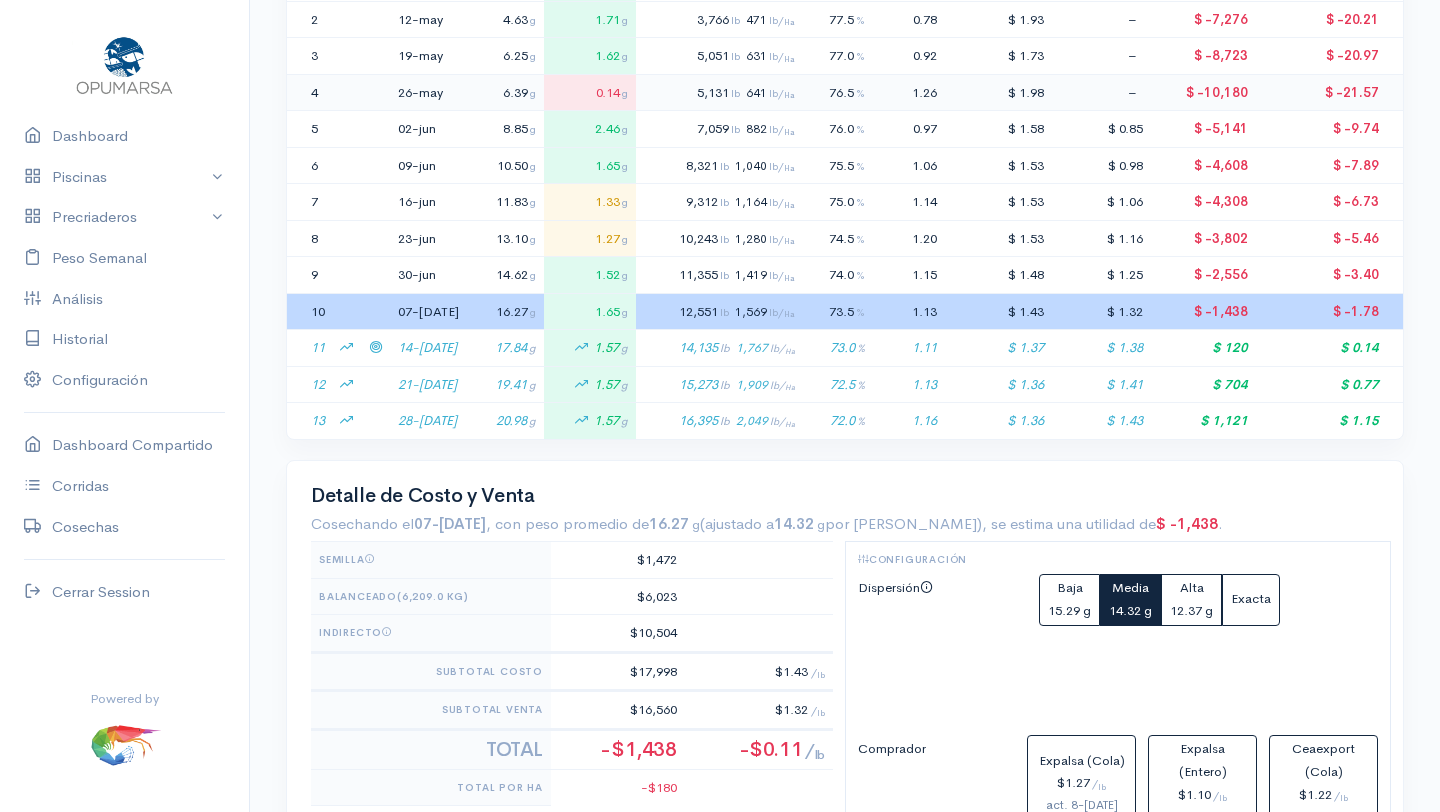 scroll, scrollTop: 529, scrollLeft: 0, axis: vertical 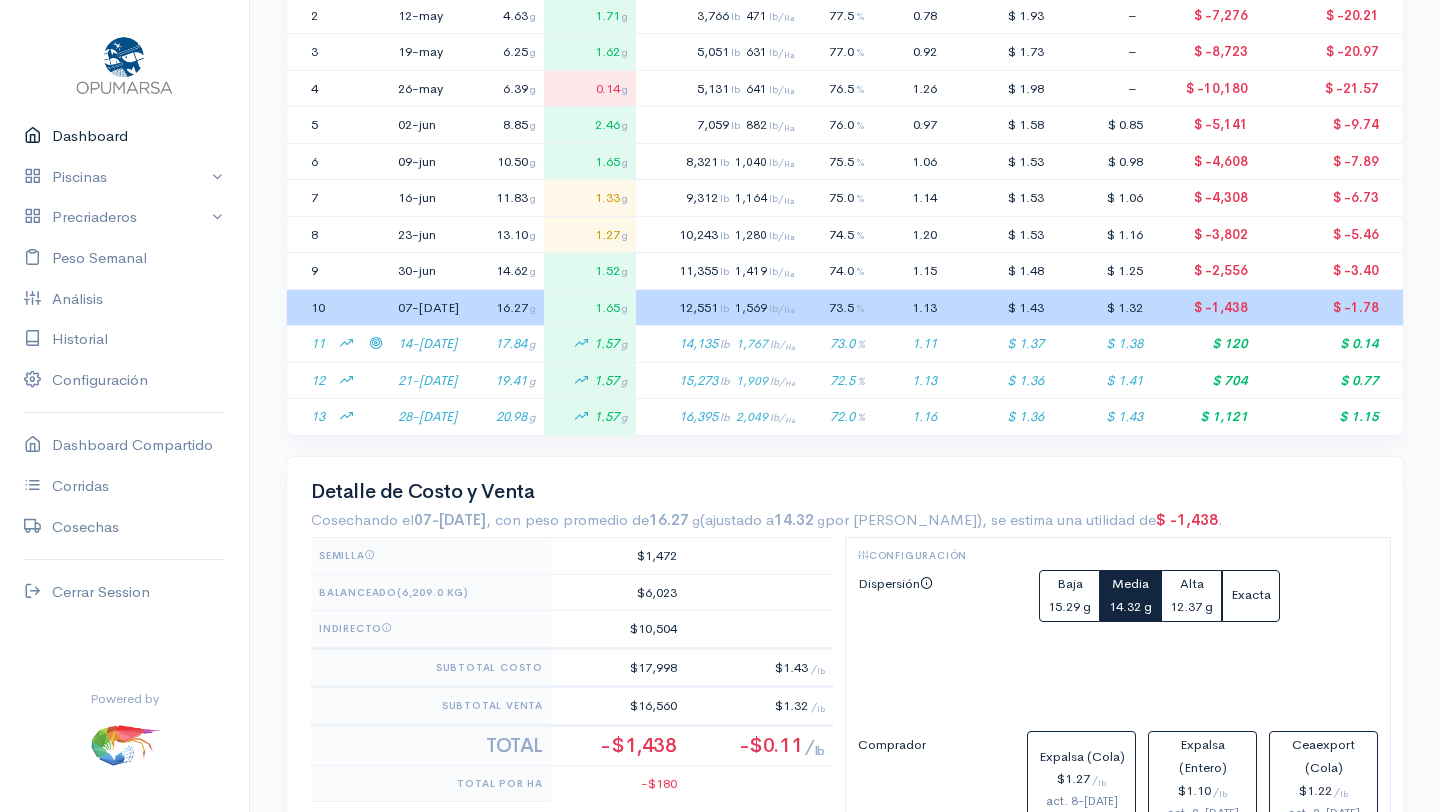 click on "Dashboard" at bounding box center (124, 136) 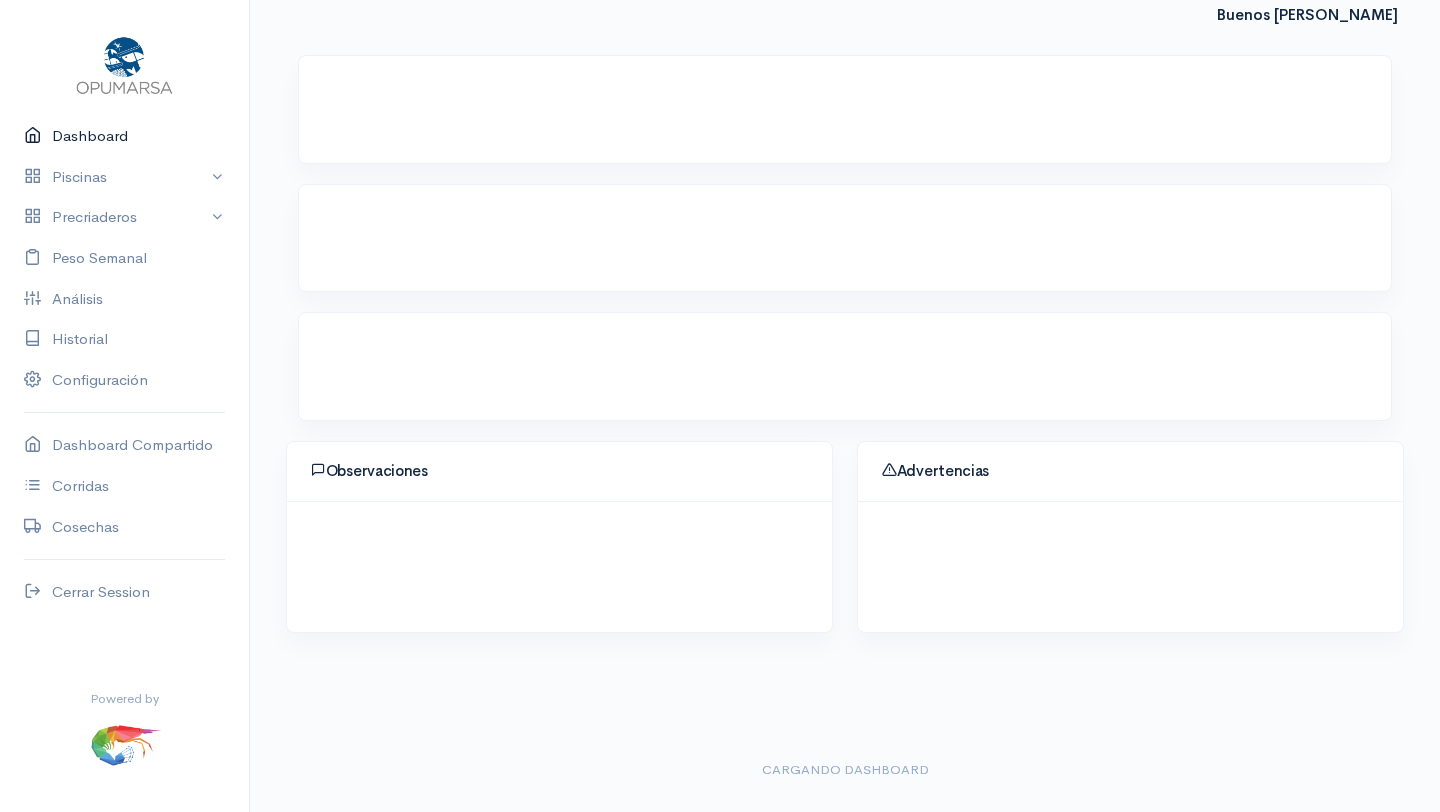 scroll, scrollTop: 0, scrollLeft: 0, axis: both 